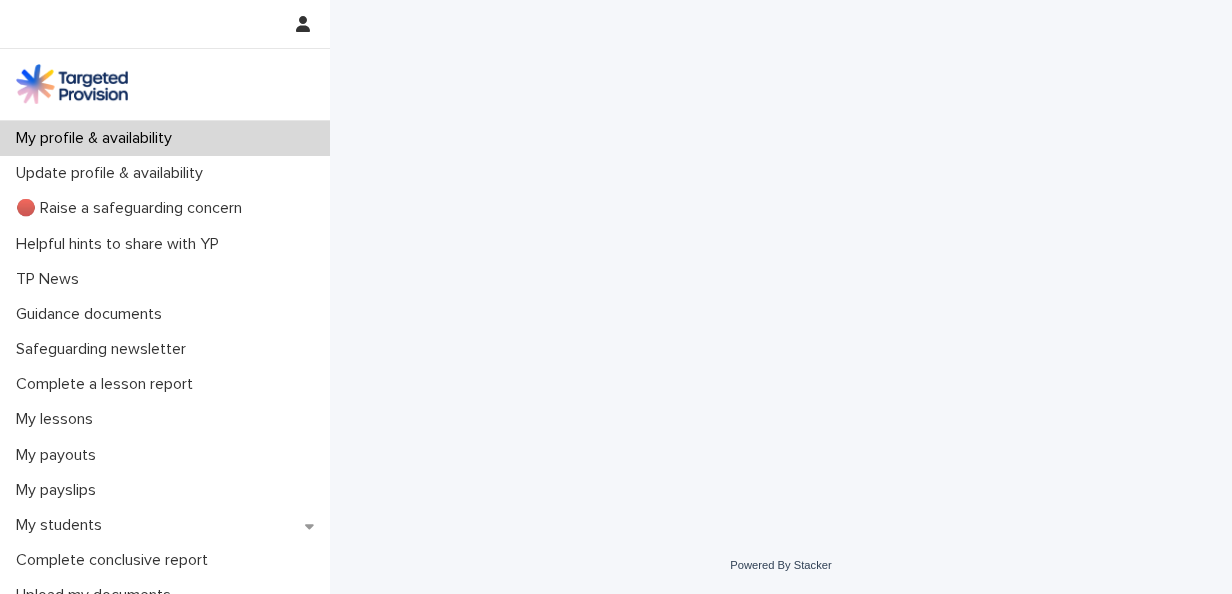 scroll, scrollTop: 0, scrollLeft: 0, axis: both 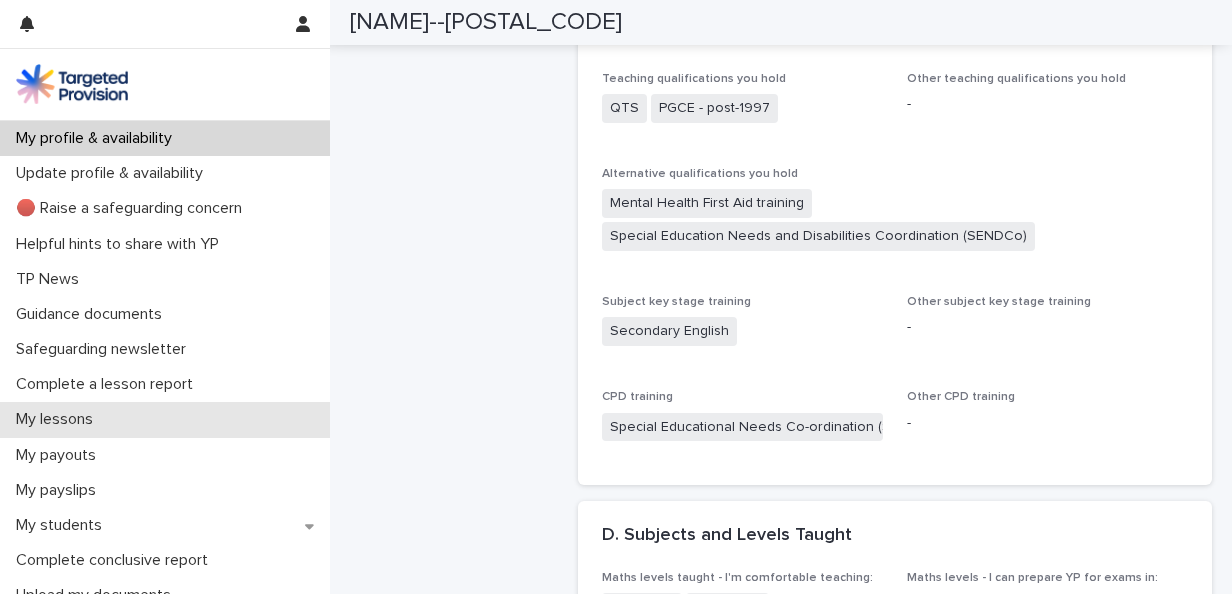 click on "My lessons" at bounding box center [58, 419] 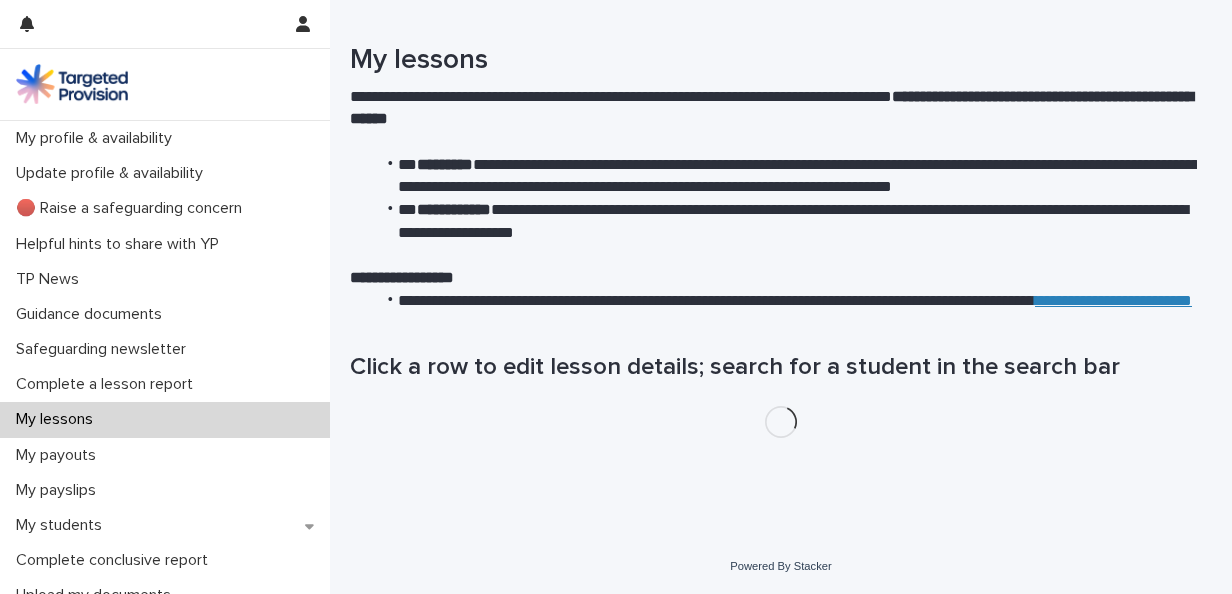 scroll, scrollTop: 0, scrollLeft: 0, axis: both 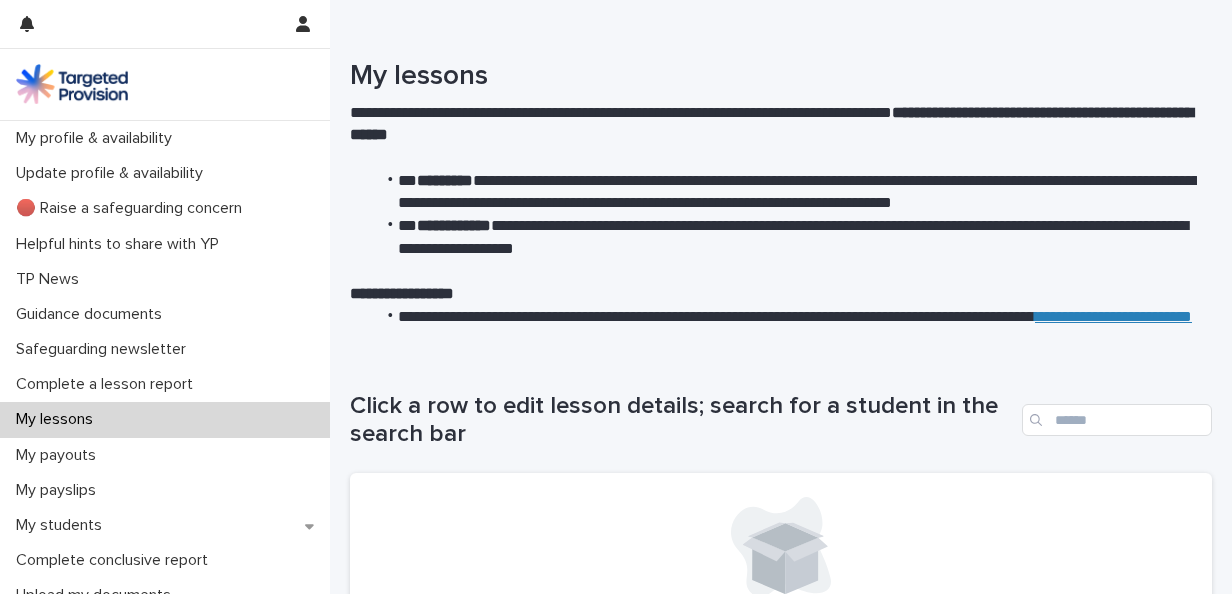 click on "My lessons" at bounding box center [58, 419] 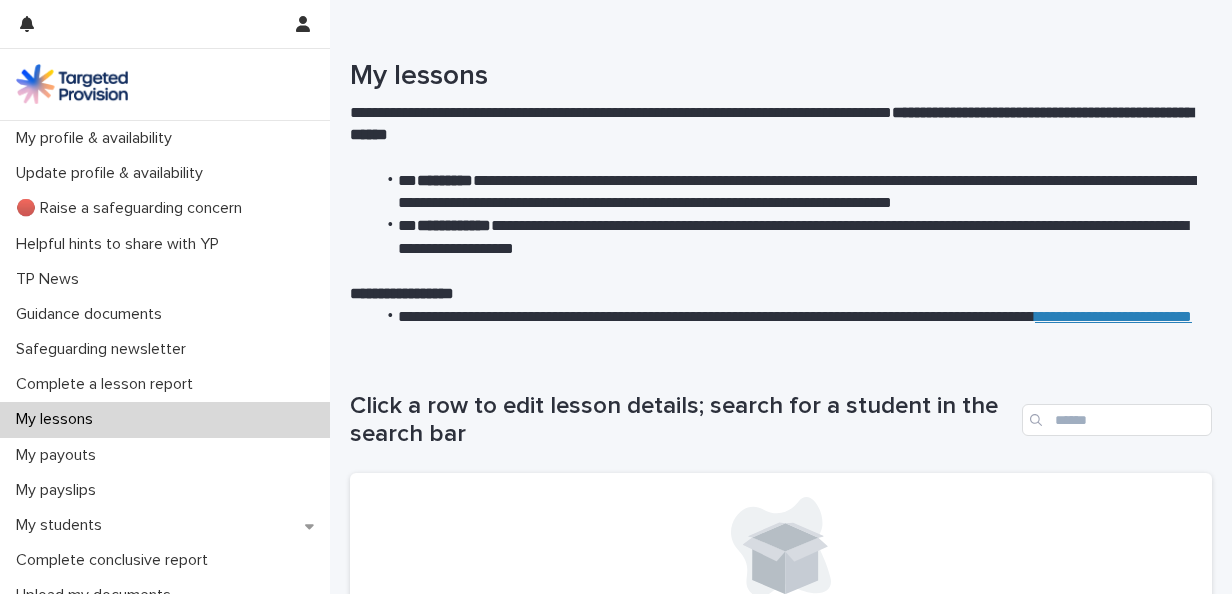 drag, startPoint x: 94, startPoint y: 416, endPoint x: 113, endPoint y: 412, distance: 19.416489 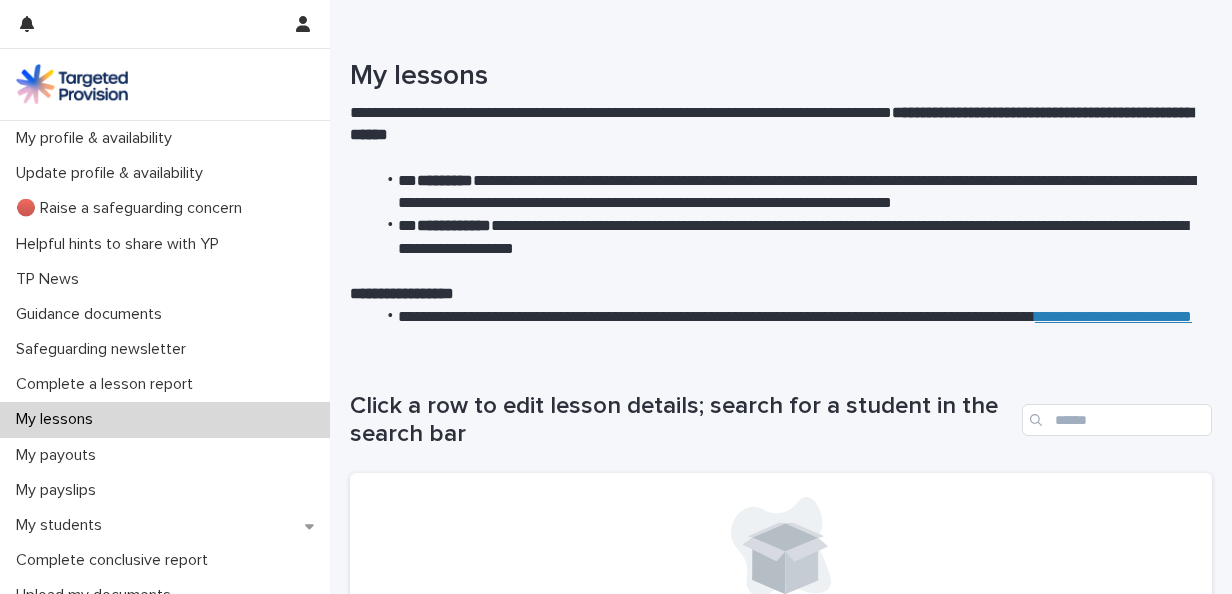 click on "My lessons" at bounding box center (165, 419) 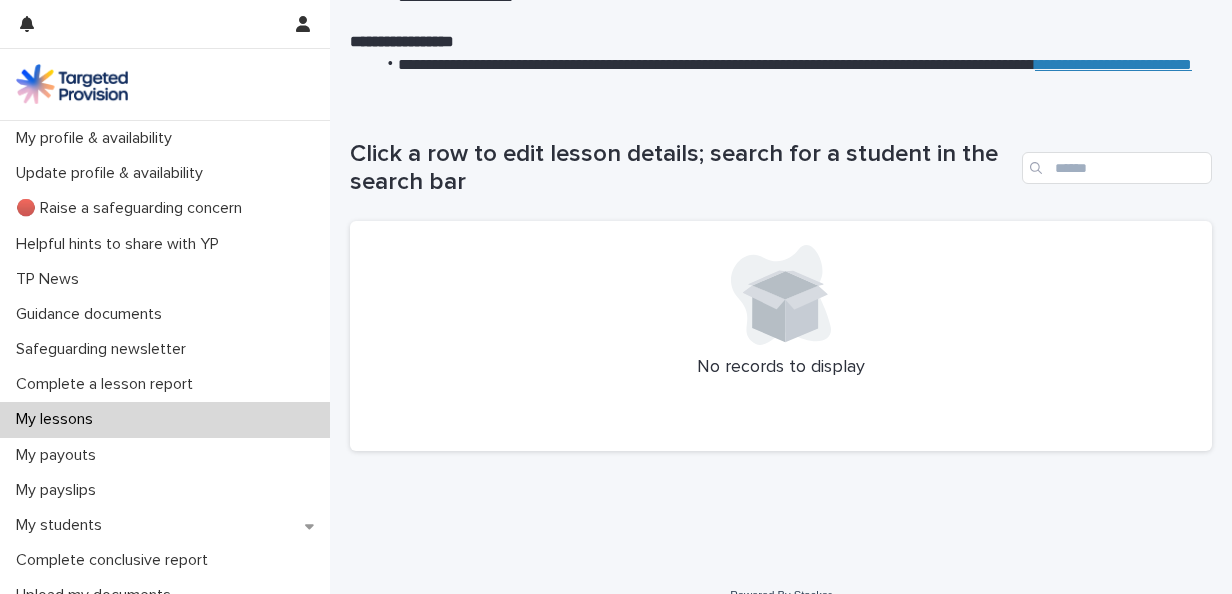 scroll, scrollTop: 281, scrollLeft: 0, axis: vertical 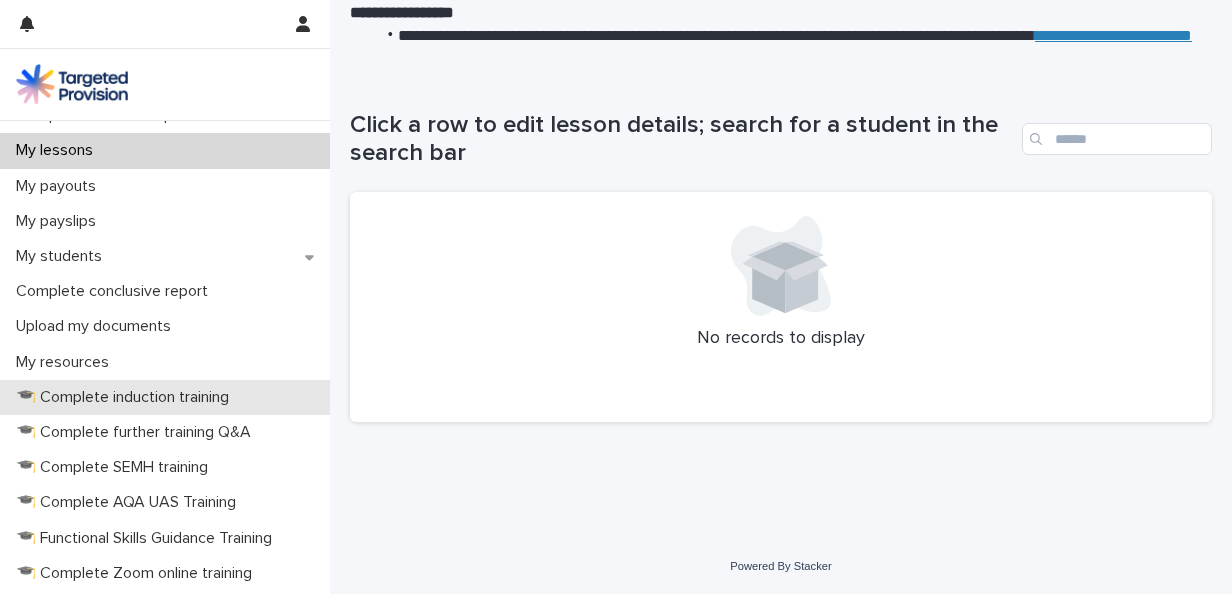 click on "🎓 Complete induction training" at bounding box center [126, 397] 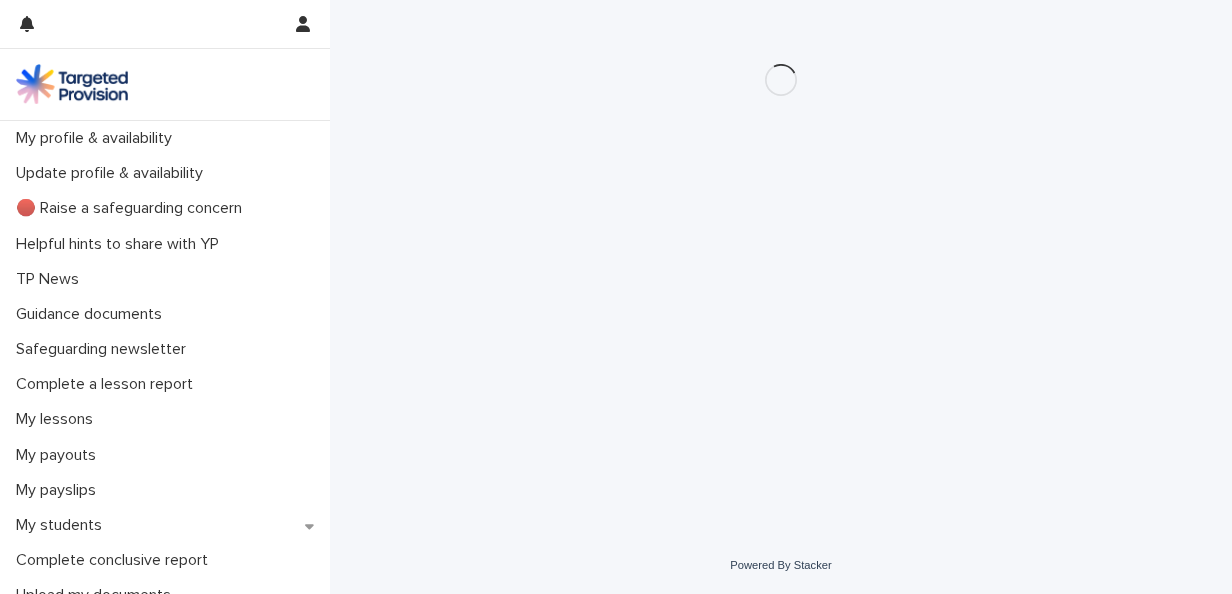 scroll, scrollTop: 0, scrollLeft: 0, axis: both 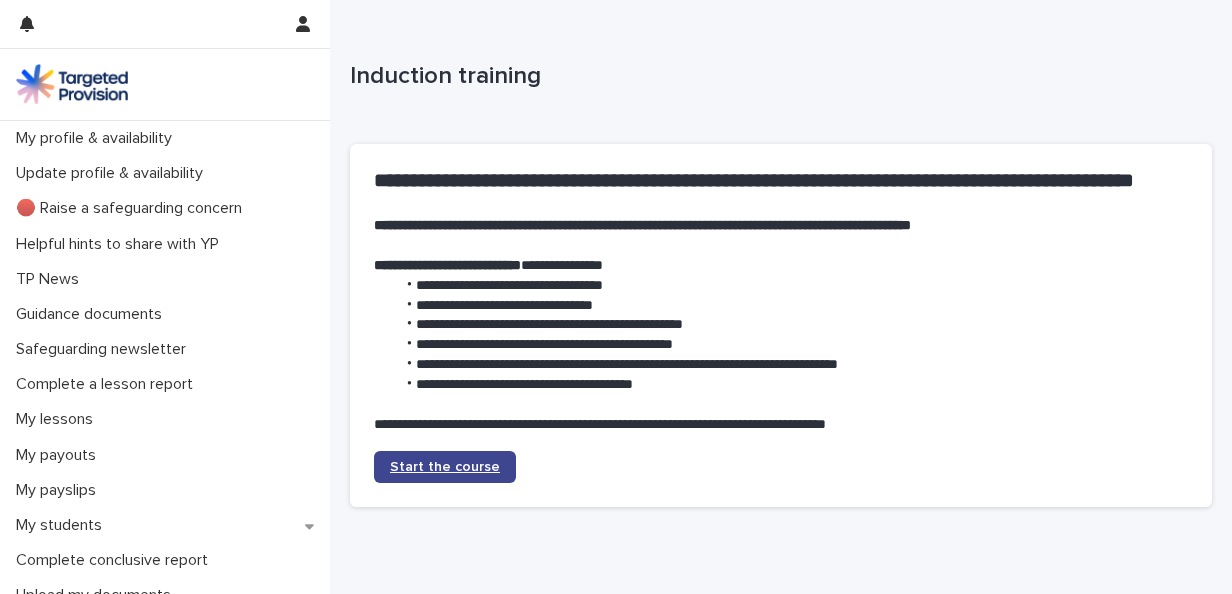 click on "Start the course" 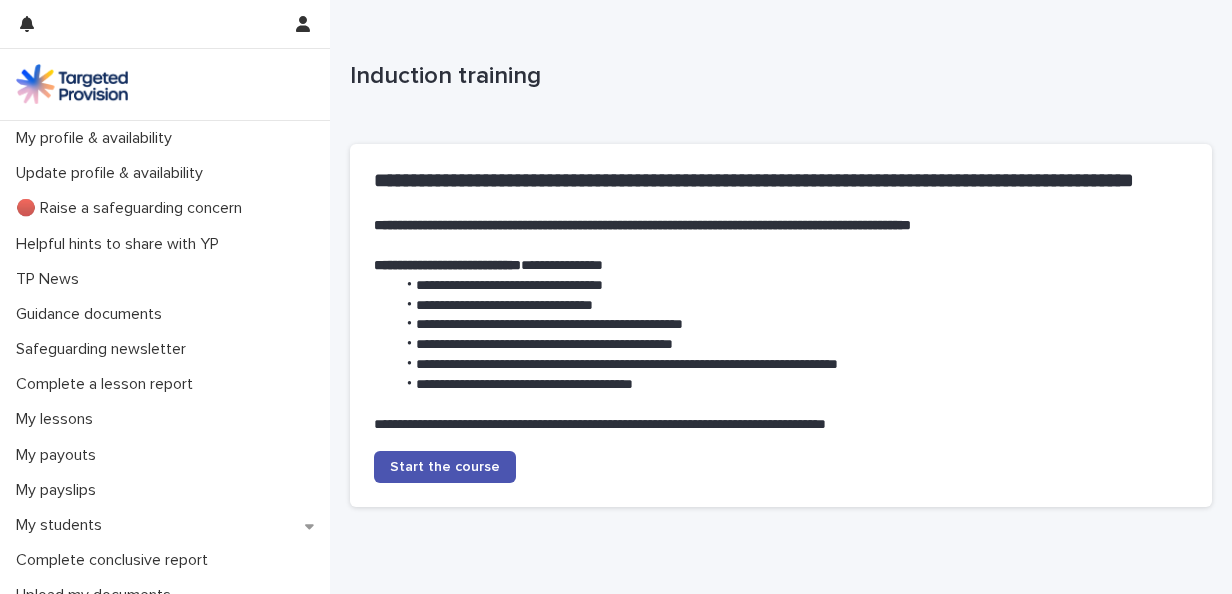 scroll, scrollTop: 109, scrollLeft: 0, axis: vertical 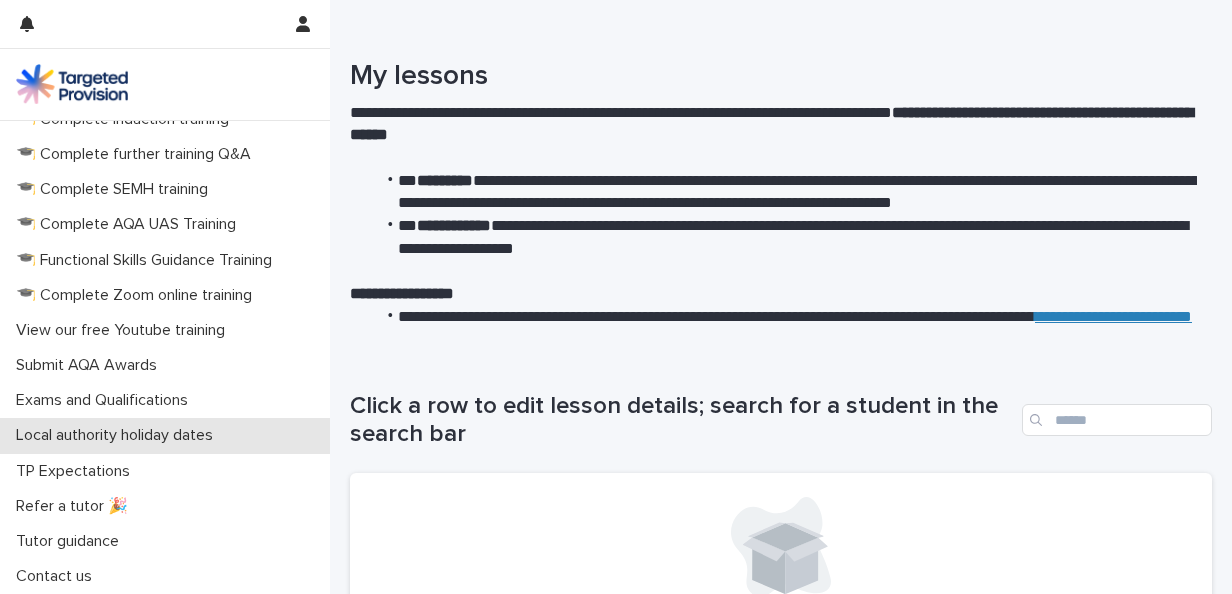 click on "Local authority holiday dates" at bounding box center (118, 435) 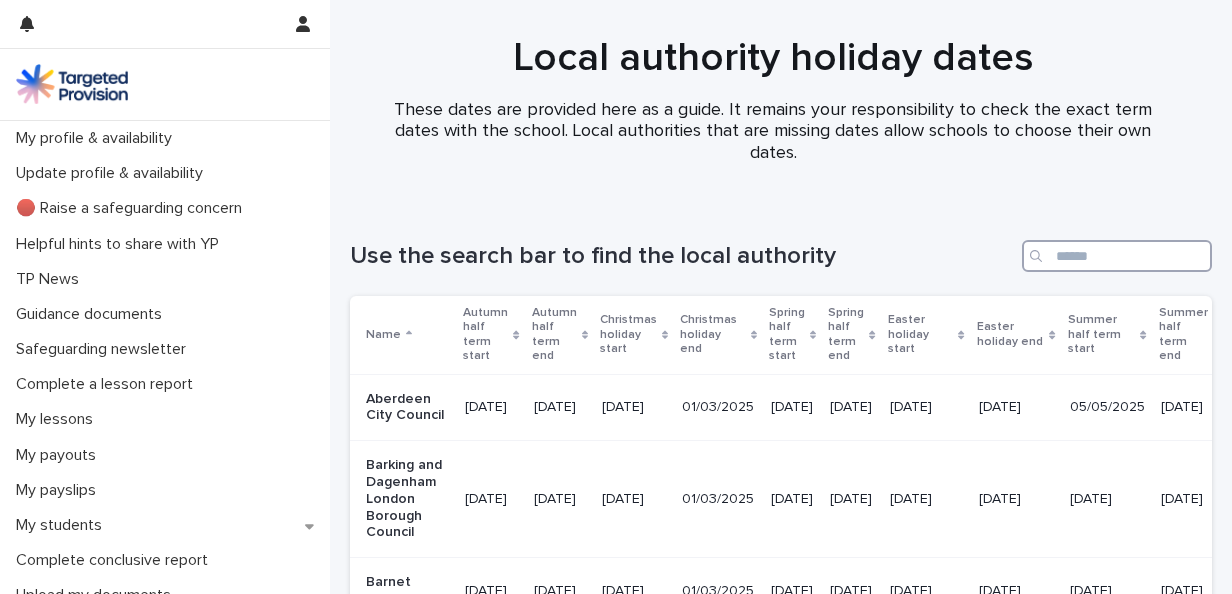 click at bounding box center (1117, 256) 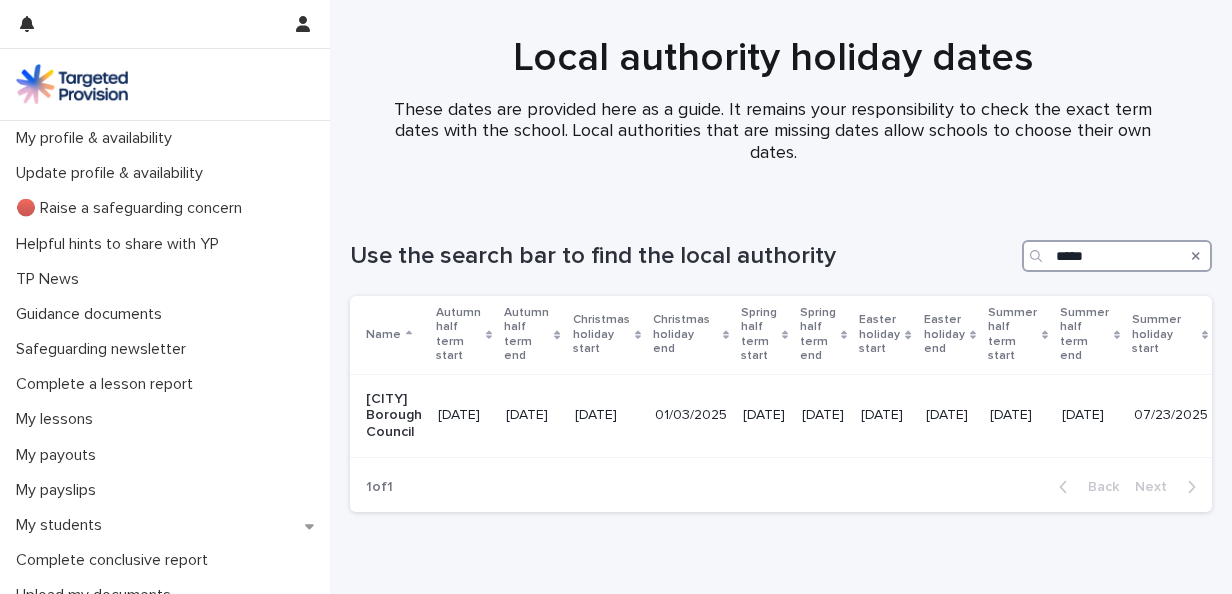 scroll, scrollTop: 15, scrollLeft: 0, axis: vertical 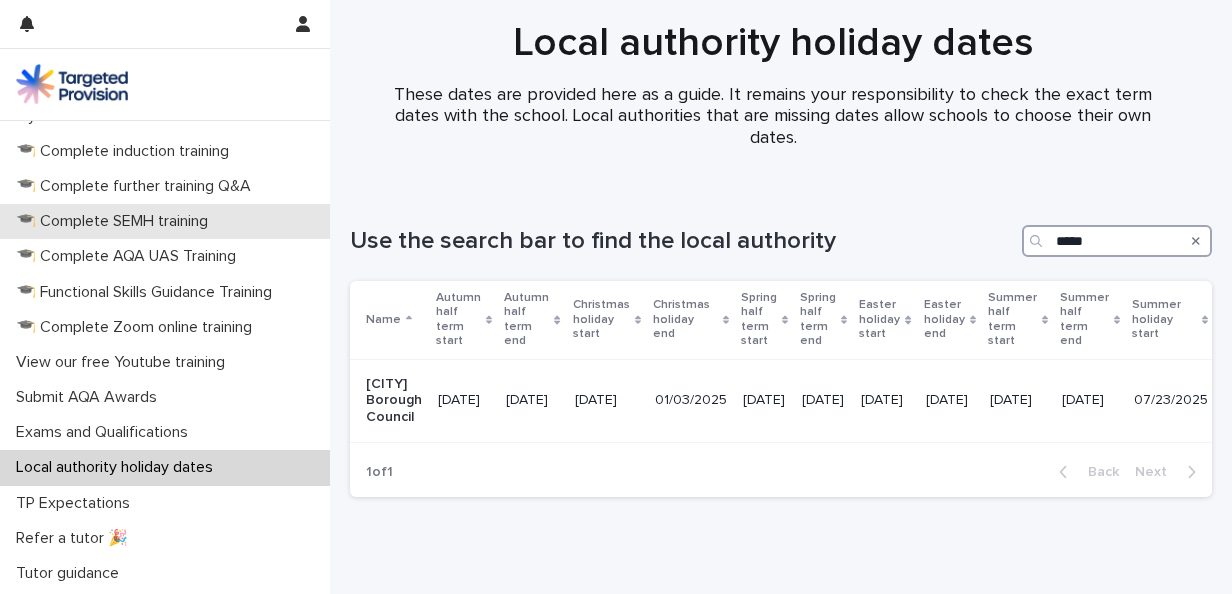 type on "*****" 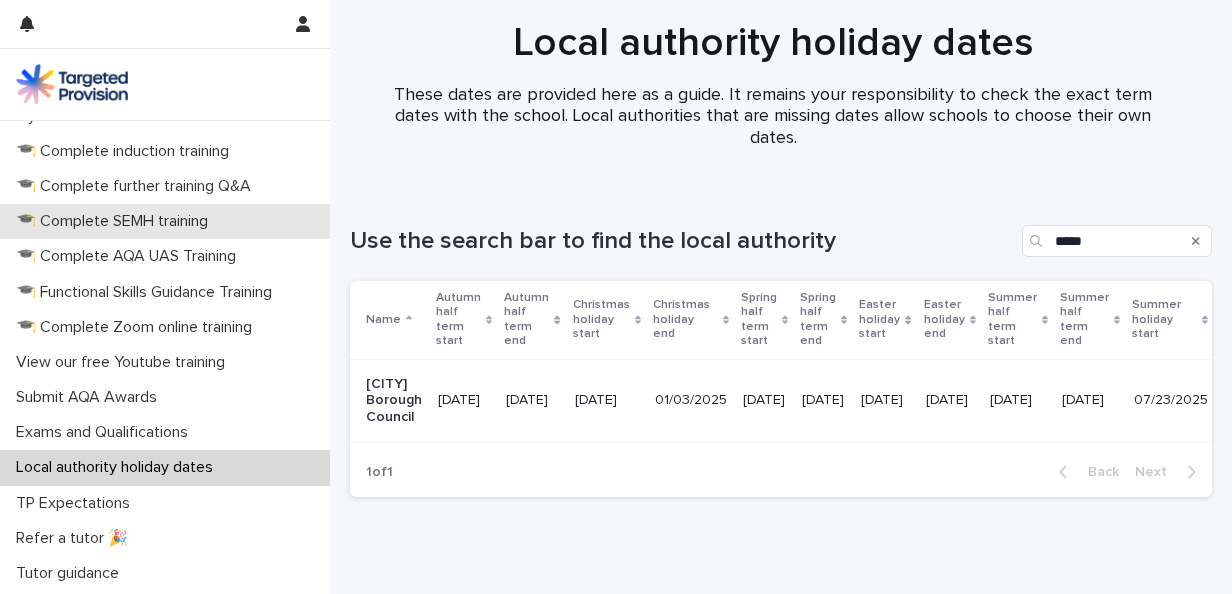 click on "🎓 Complete SEMH training" at bounding box center [116, 221] 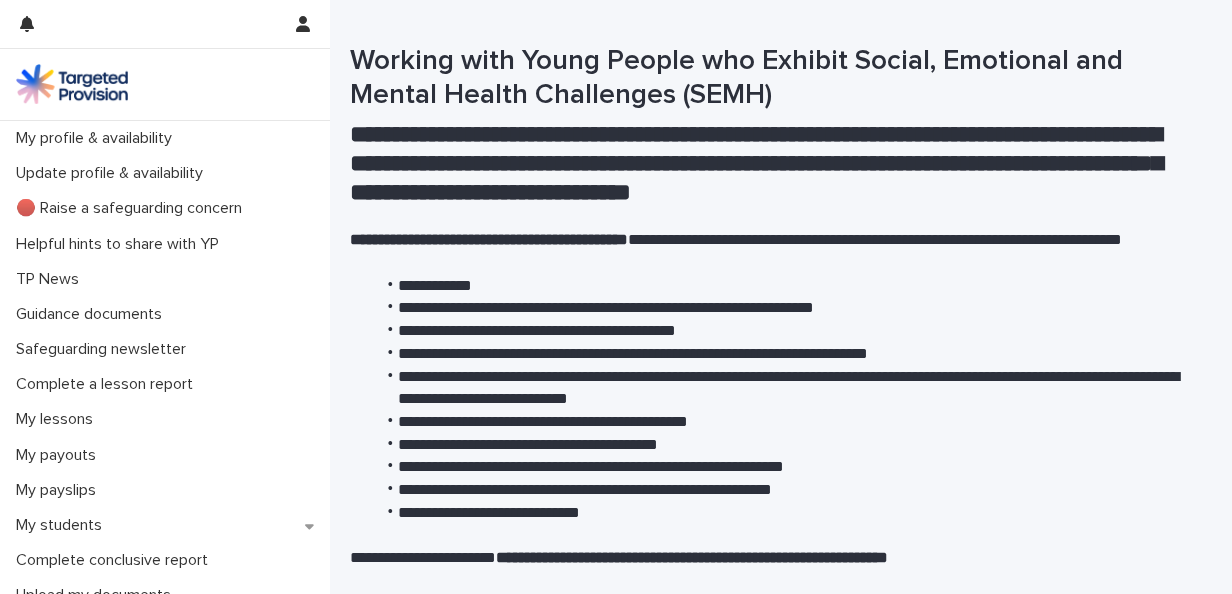 scroll, scrollTop: 0, scrollLeft: 0, axis: both 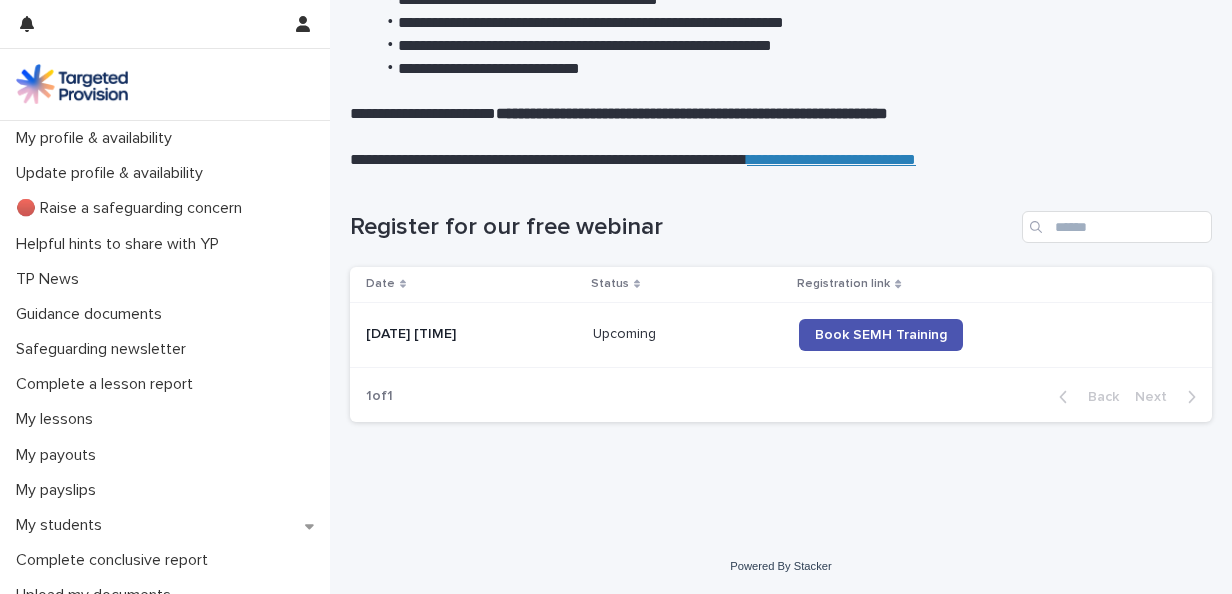 click on "Loading... Saving… Loading... Saving… Register for our free webinar Date Status Registration link 08/28/2025 09:30 am Upcoming Upcoming   Book SEMH Training 1  of  1 Back Next" at bounding box center [781, 329] 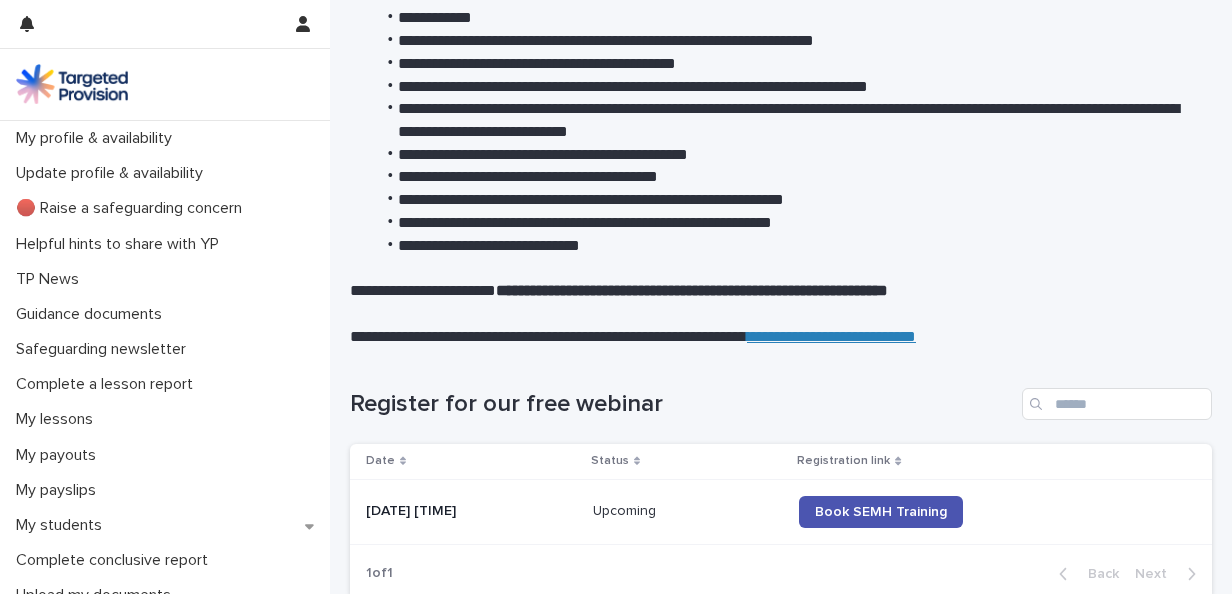 scroll, scrollTop: 282, scrollLeft: 0, axis: vertical 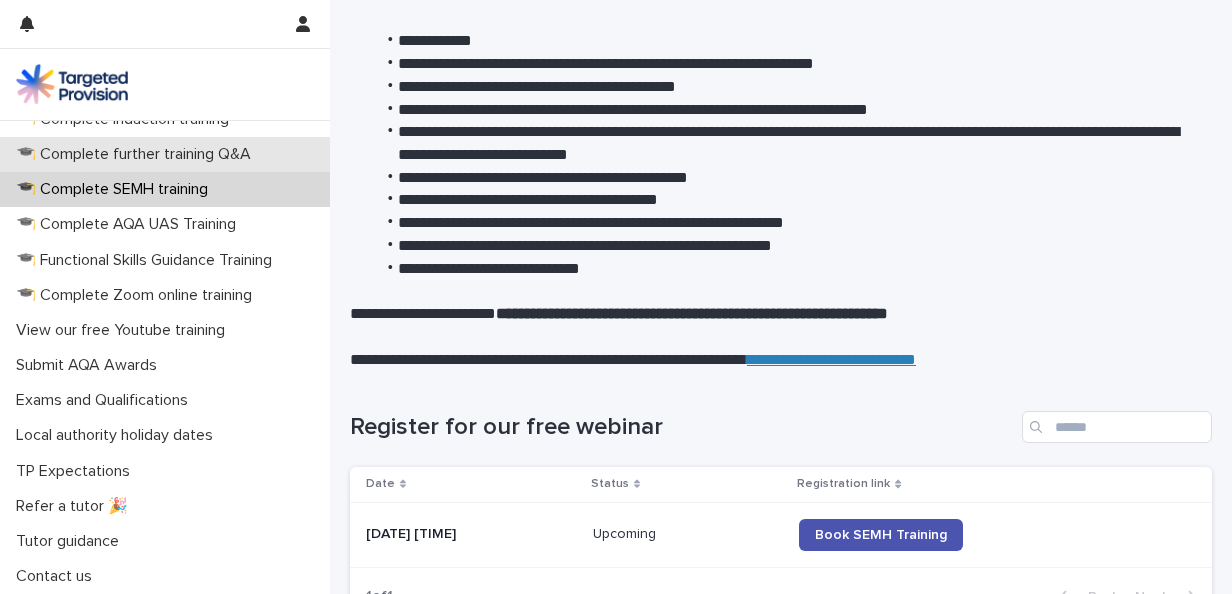 click on "🎓 Complete further training Q&A" at bounding box center (137, 154) 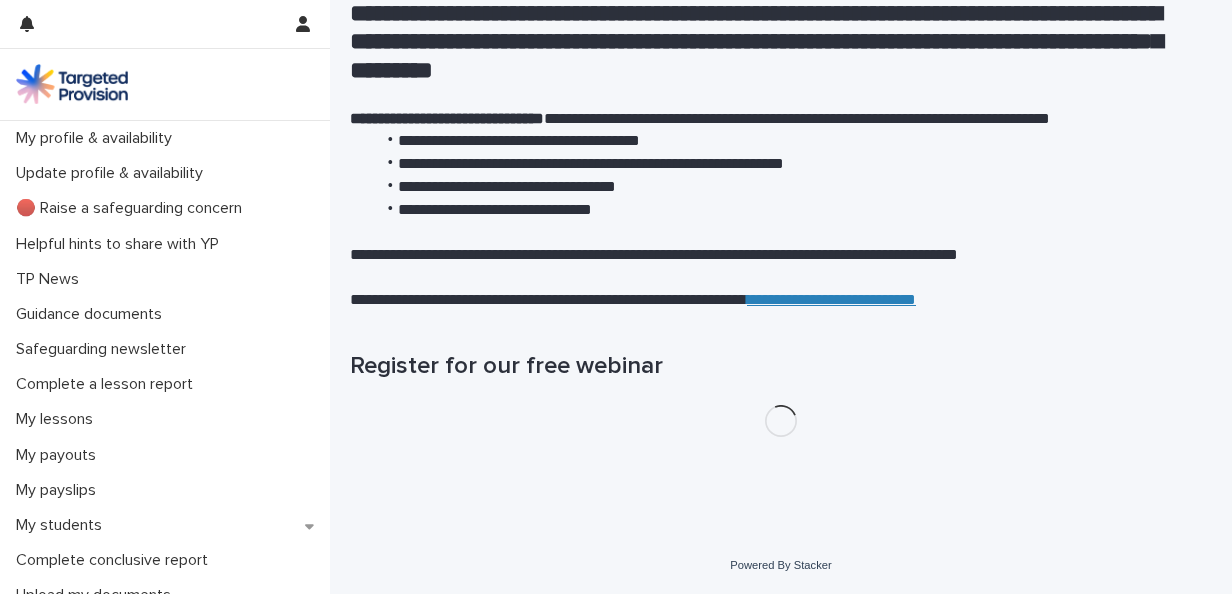 scroll, scrollTop: 0, scrollLeft: 0, axis: both 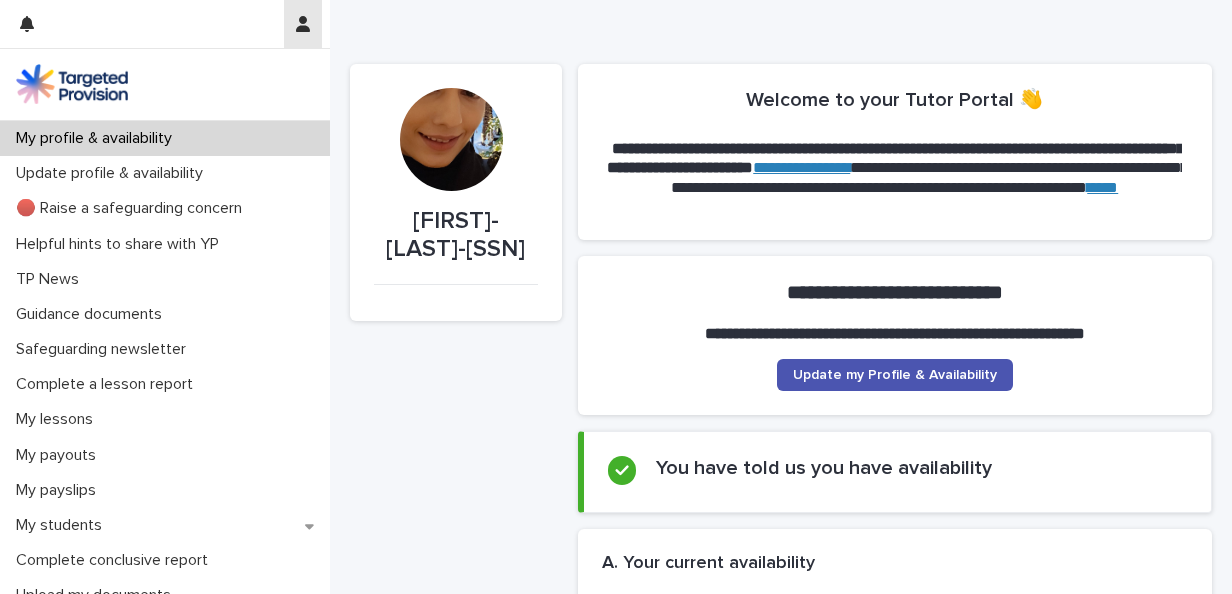 click 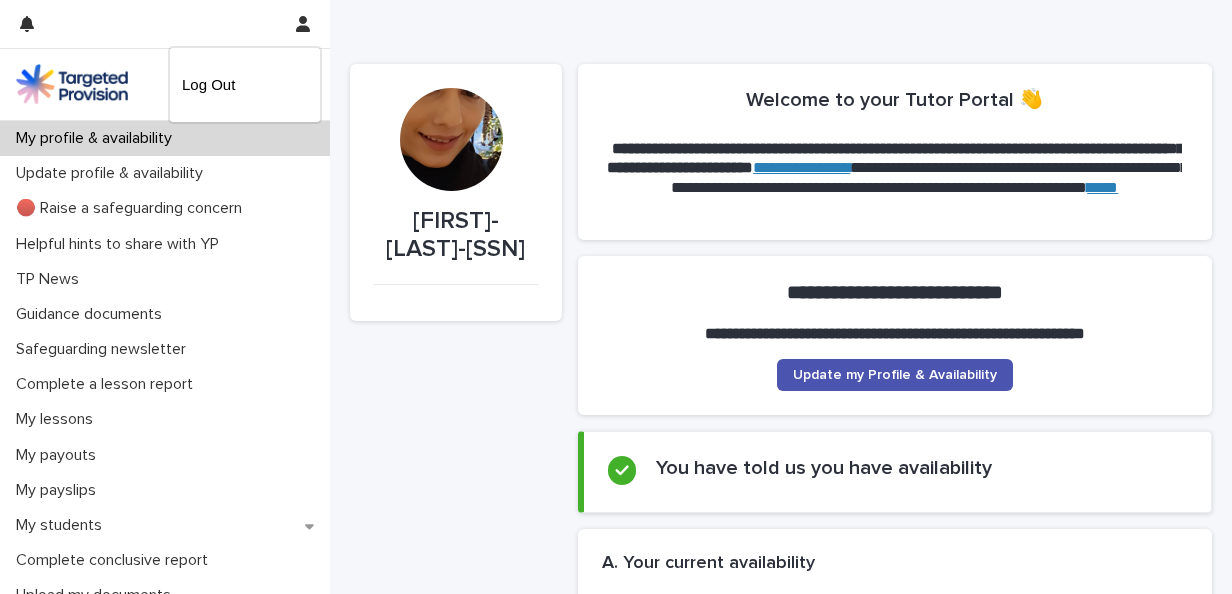 click at bounding box center [616, 297] 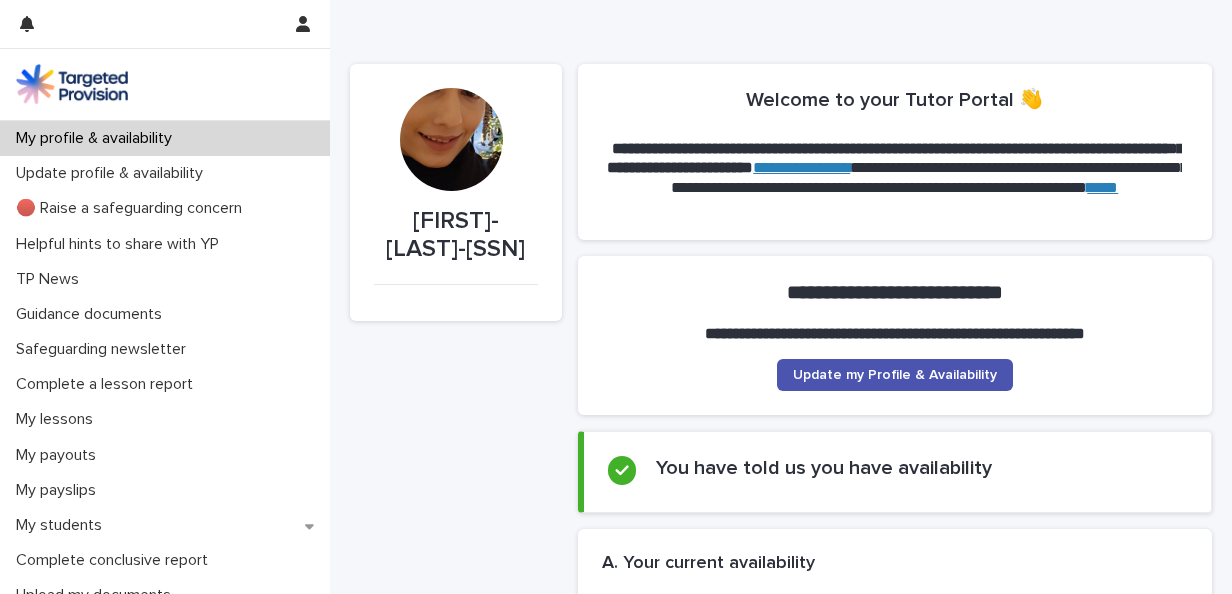 click on "****" at bounding box center [1102, 187] 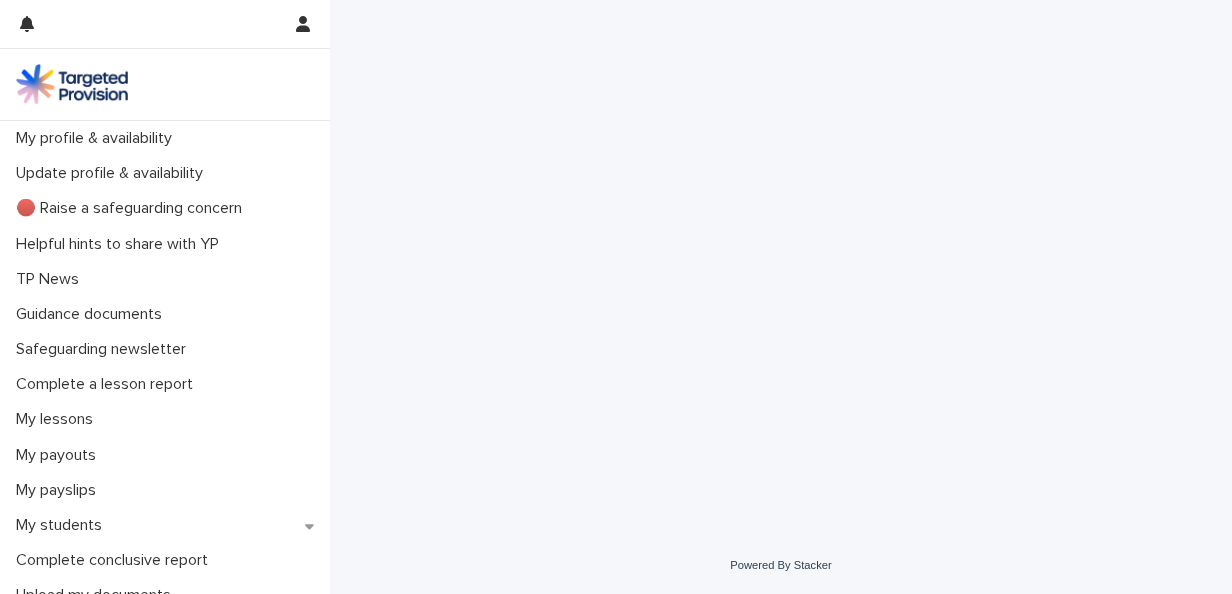 scroll, scrollTop: 0, scrollLeft: 0, axis: both 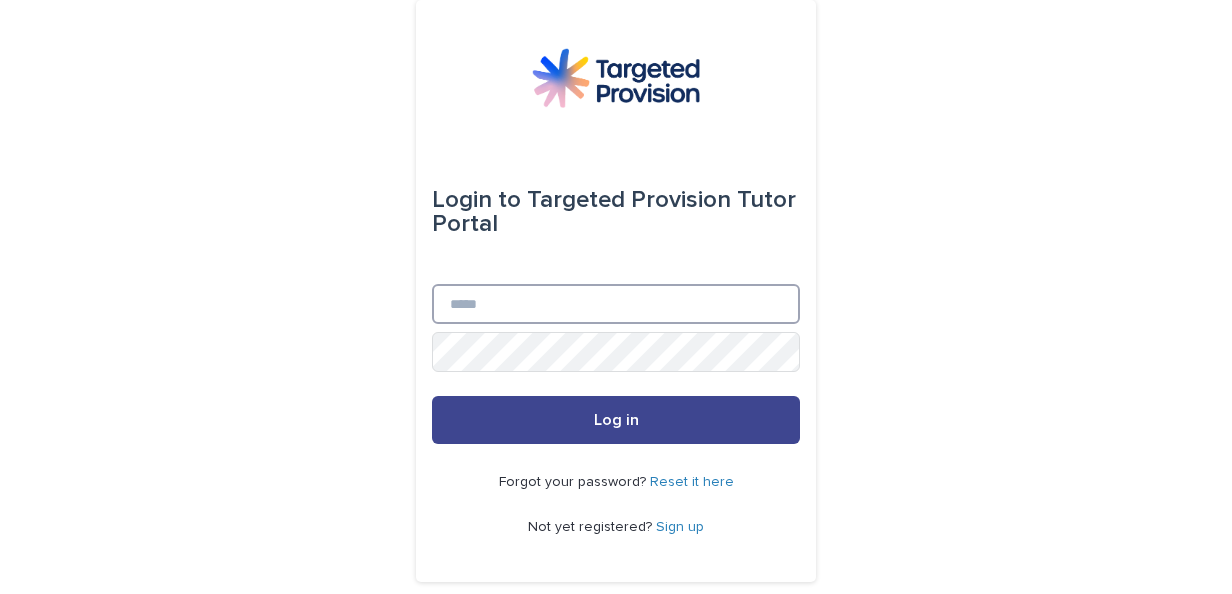 type on "**********" 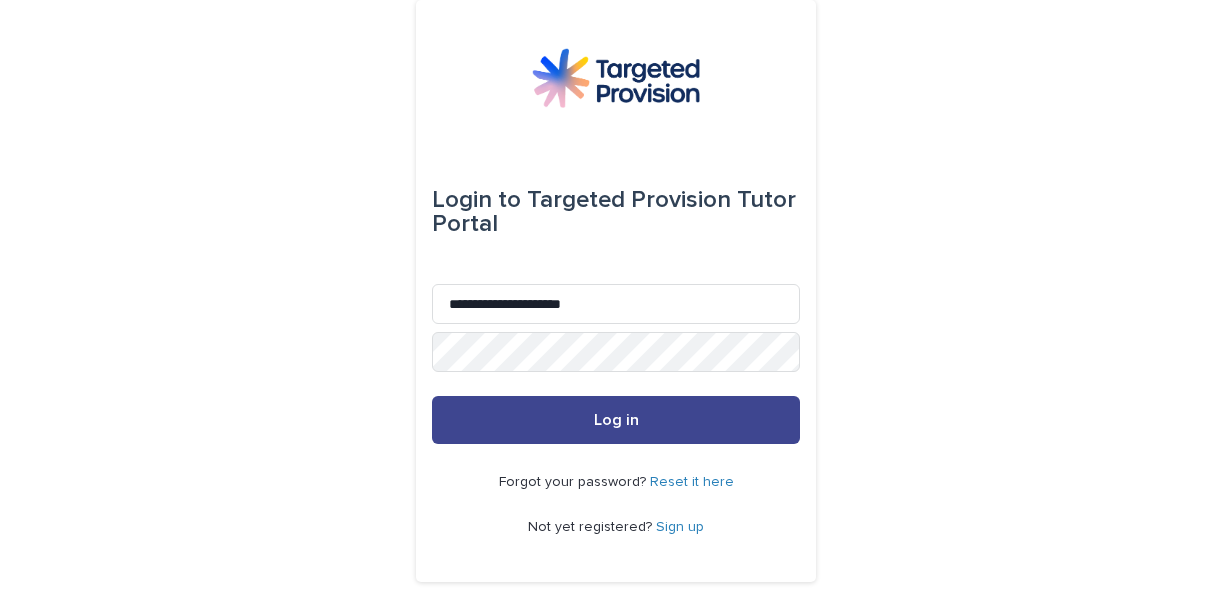 click on "Log in" at bounding box center (616, 420) 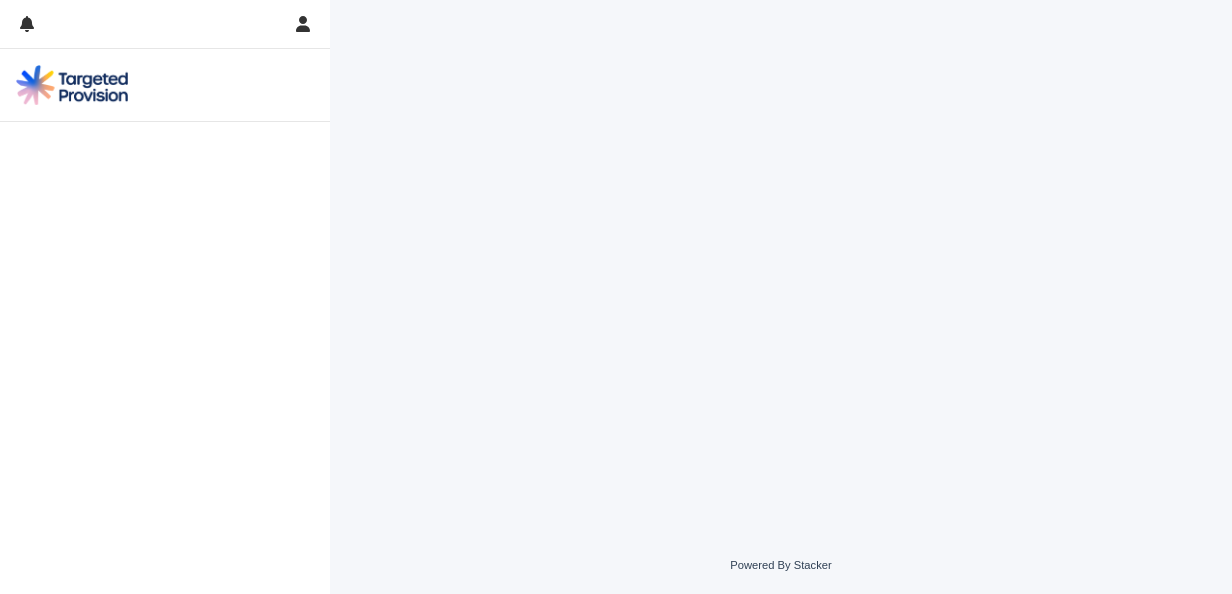 scroll, scrollTop: 0, scrollLeft: 0, axis: both 